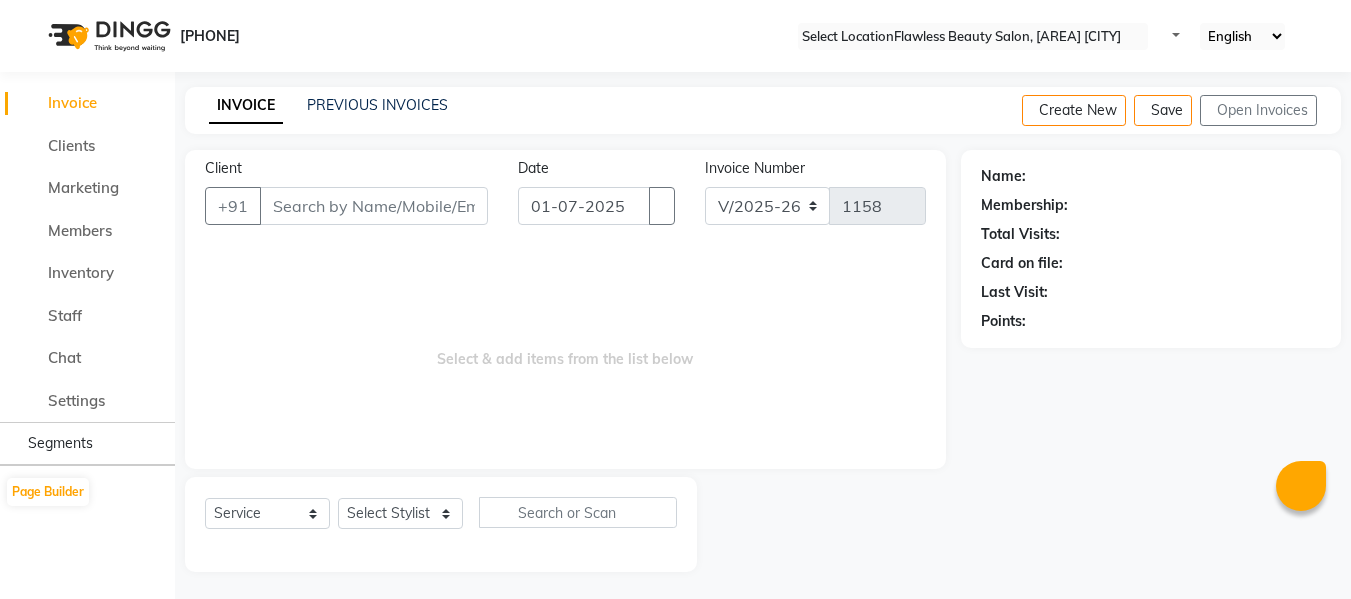 scroll, scrollTop: 2, scrollLeft: 0, axis: vertical 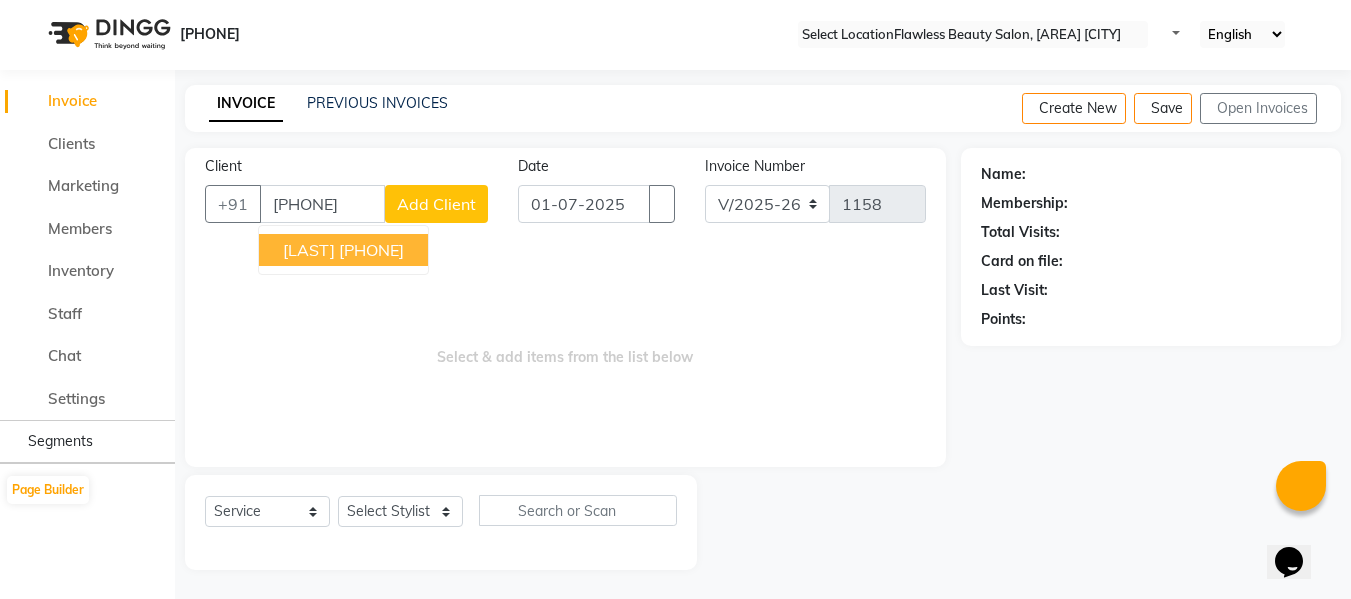 click on "[LAST]" at bounding box center (309, 250) 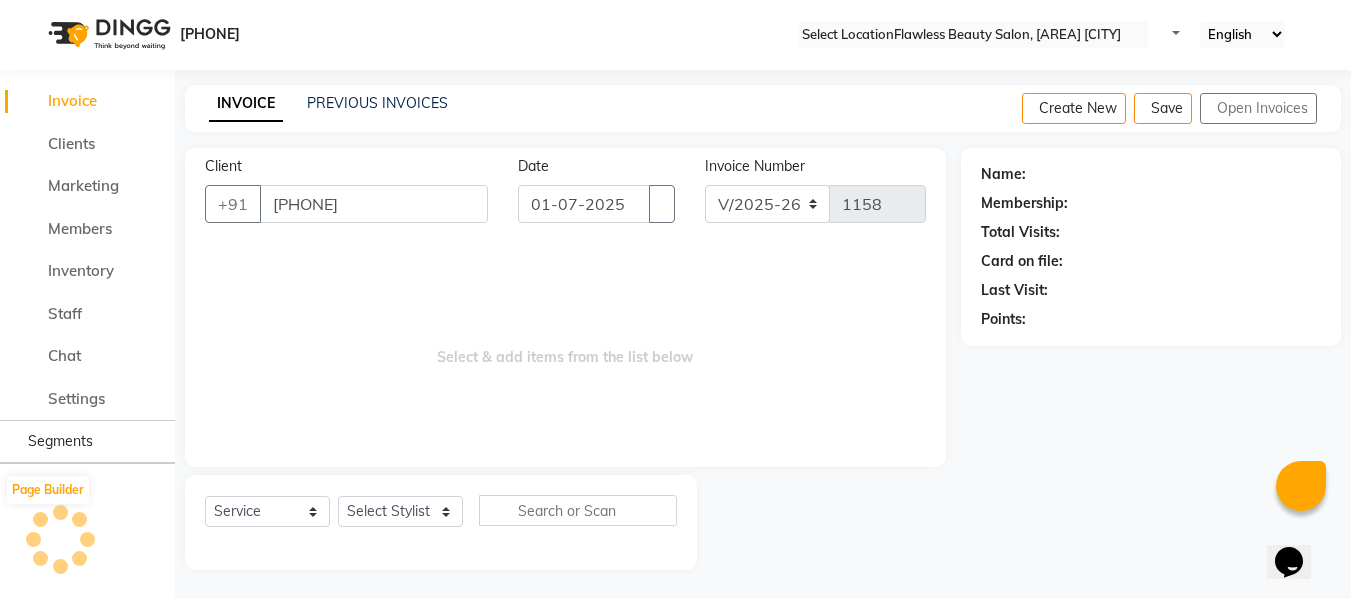 type on "[PHONE]" 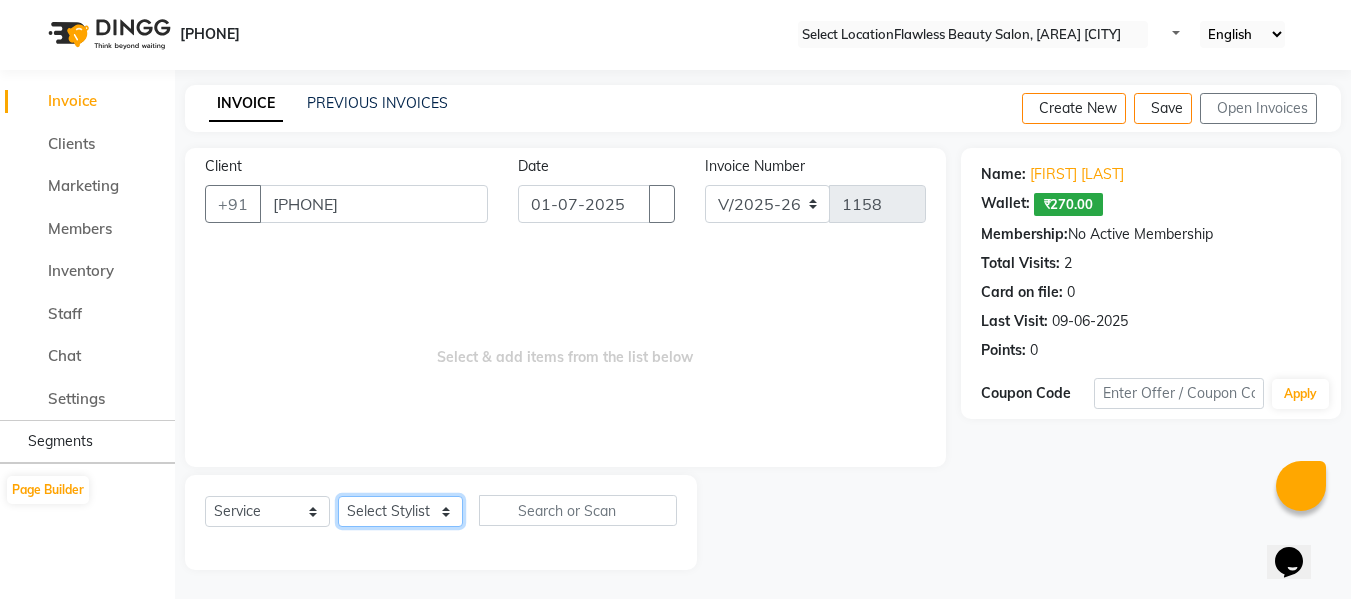 click on "Select Stylist Afsana Ankita Krutika Maam Nisha Pari Rasika Ruba sara Vidya" at bounding box center (400, 511) 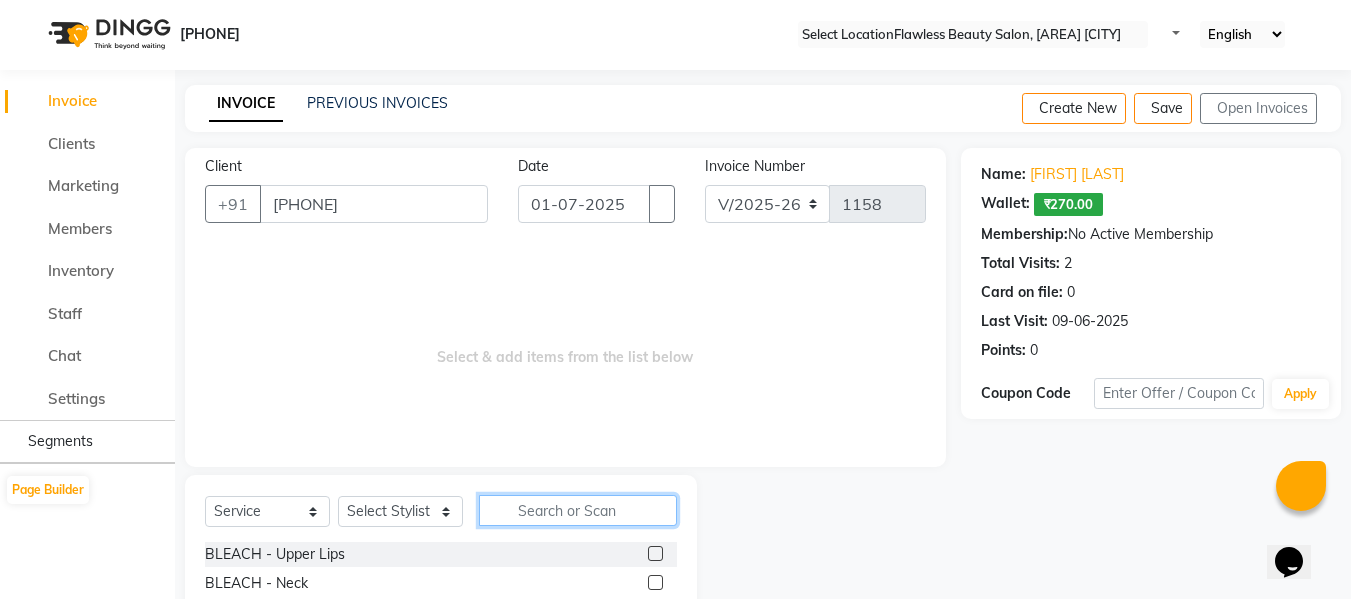click at bounding box center [578, 510] 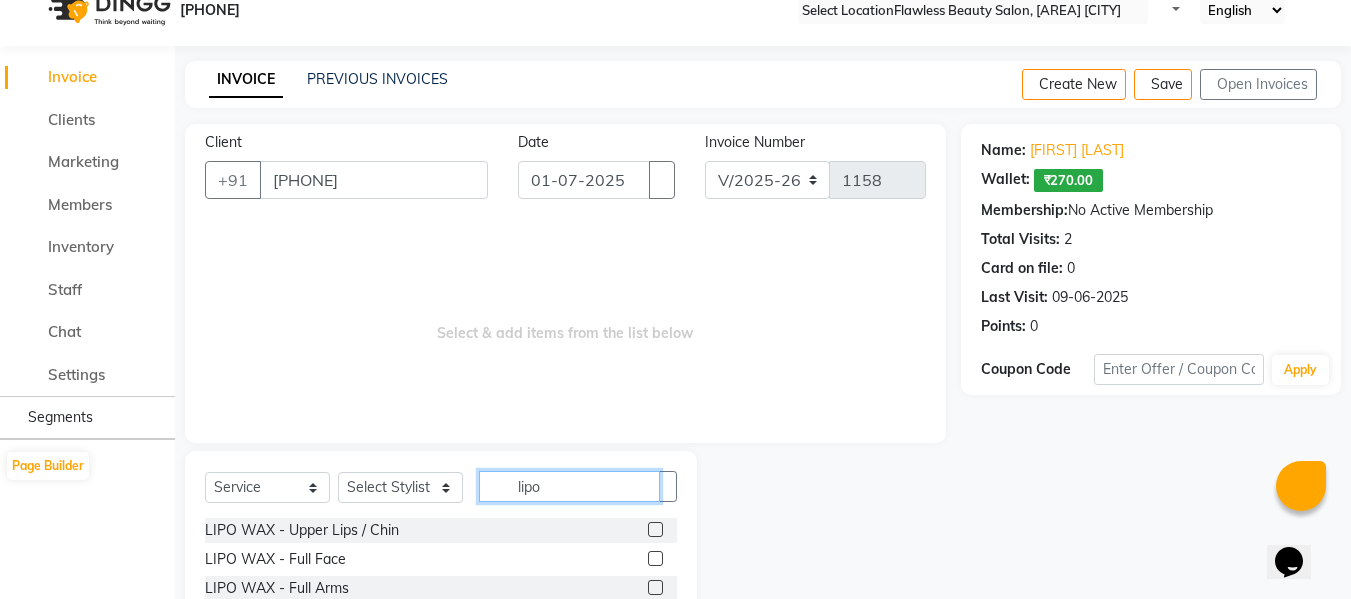 scroll, scrollTop: 51, scrollLeft: 0, axis: vertical 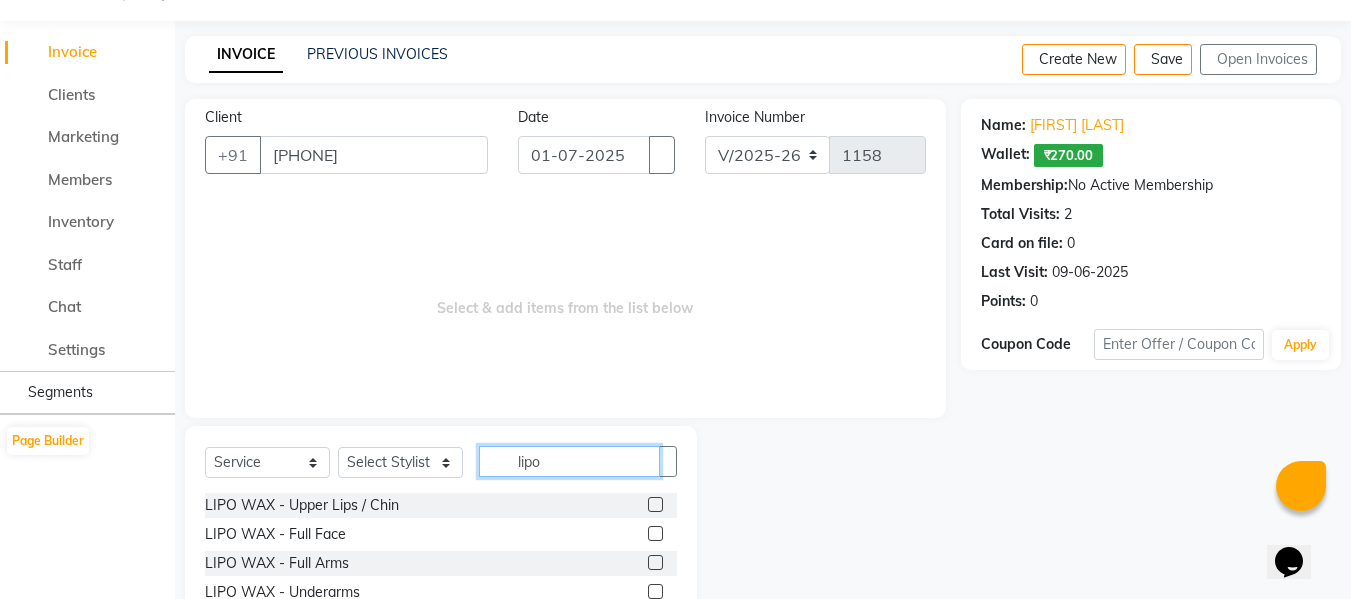 type on "lipo" 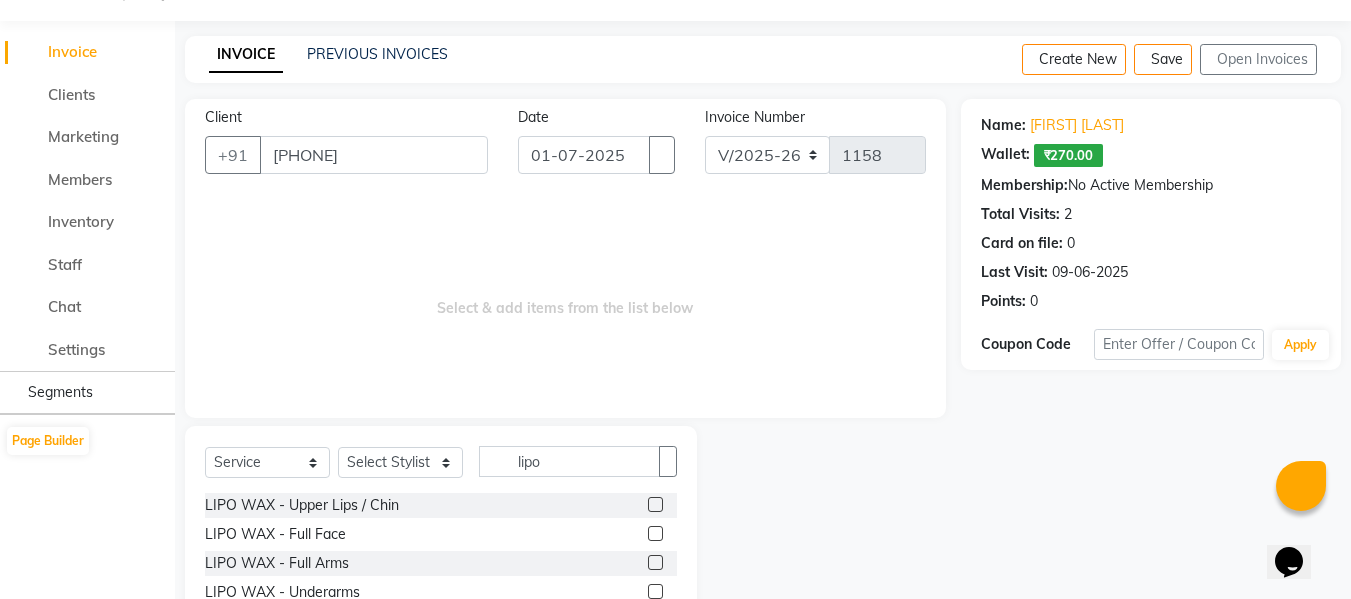 click at bounding box center [655, 504] 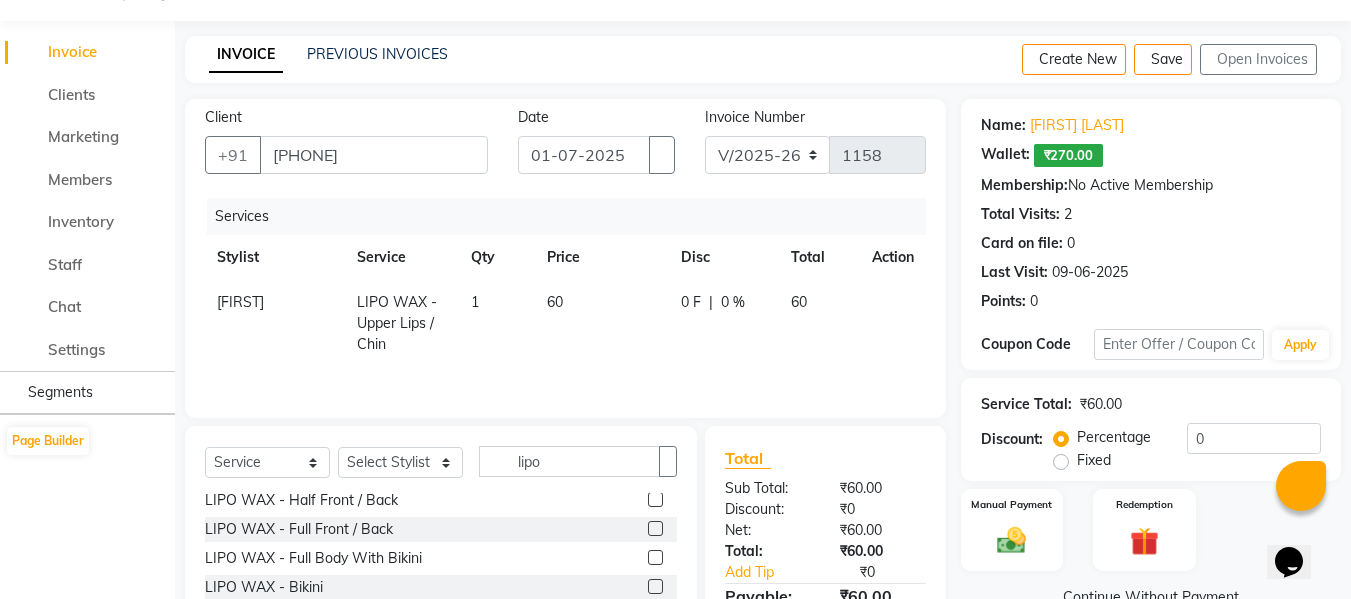 scroll, scrollTop: 235, scrollLeft: 0, axis: vertical 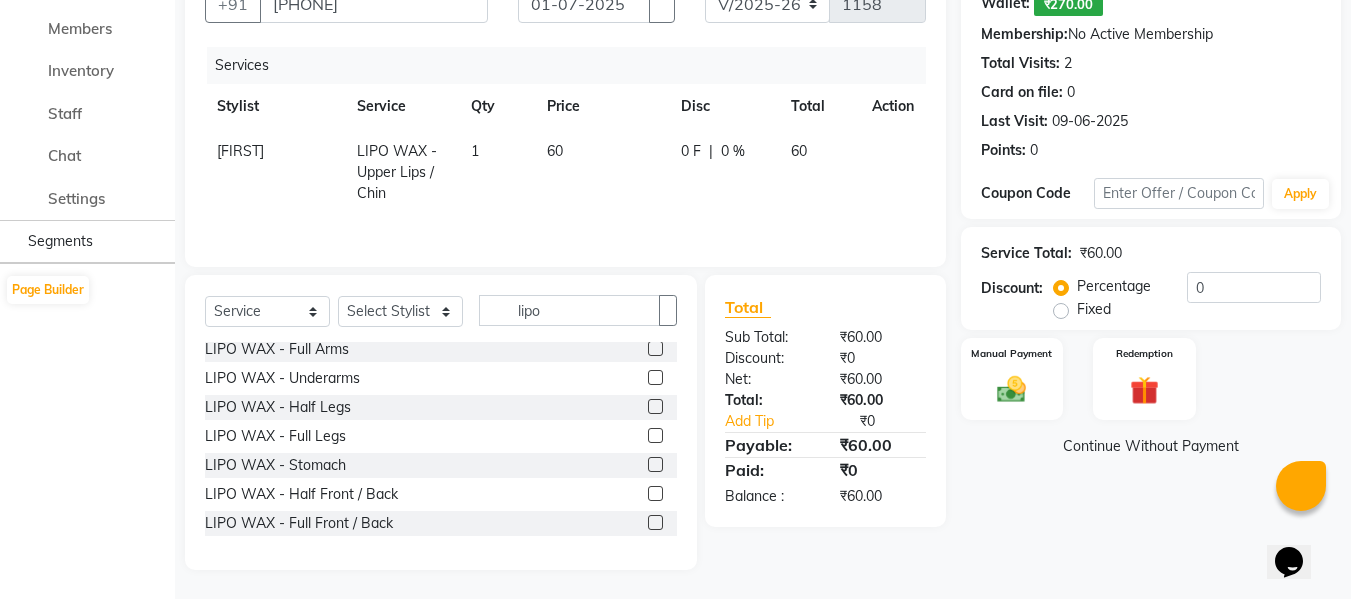 click at bounding box center [655, 406] 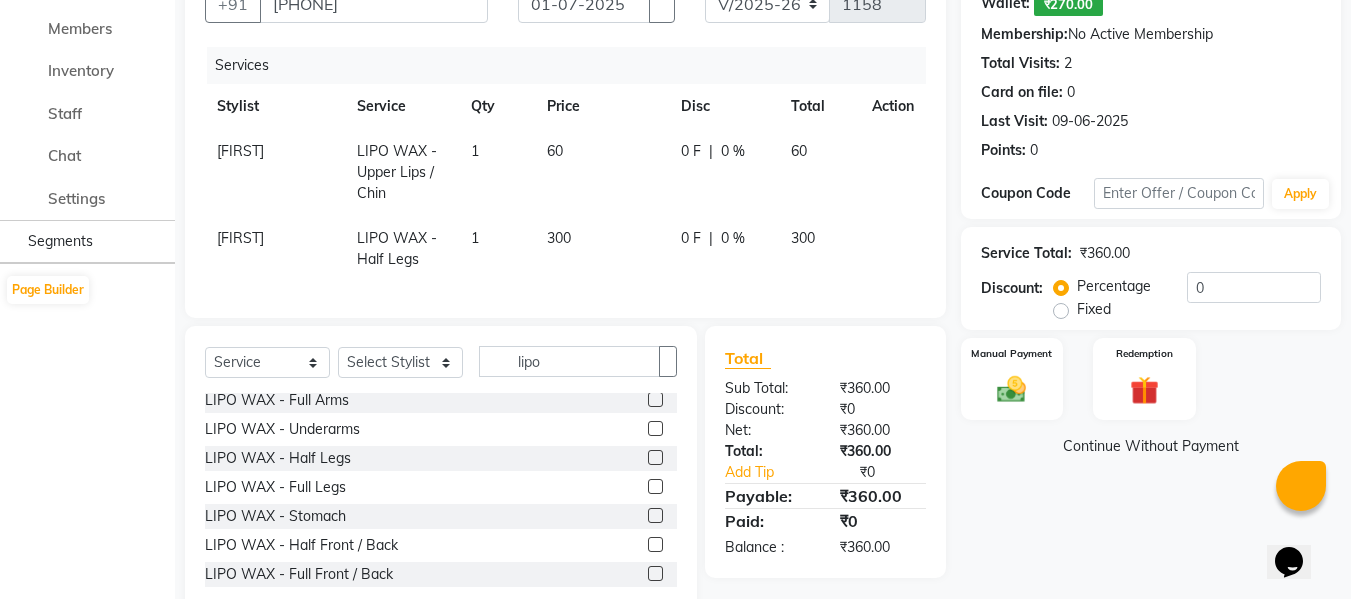 click at bounding box center (655, 428) 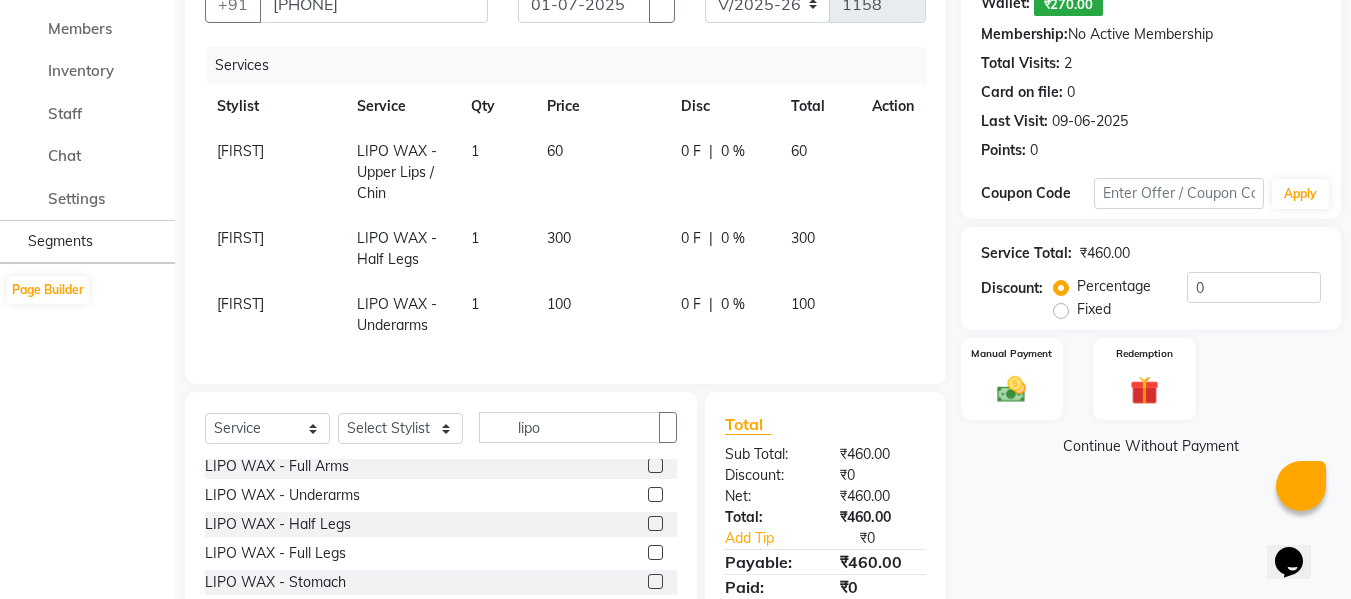 click at bounding box center [655, 465] 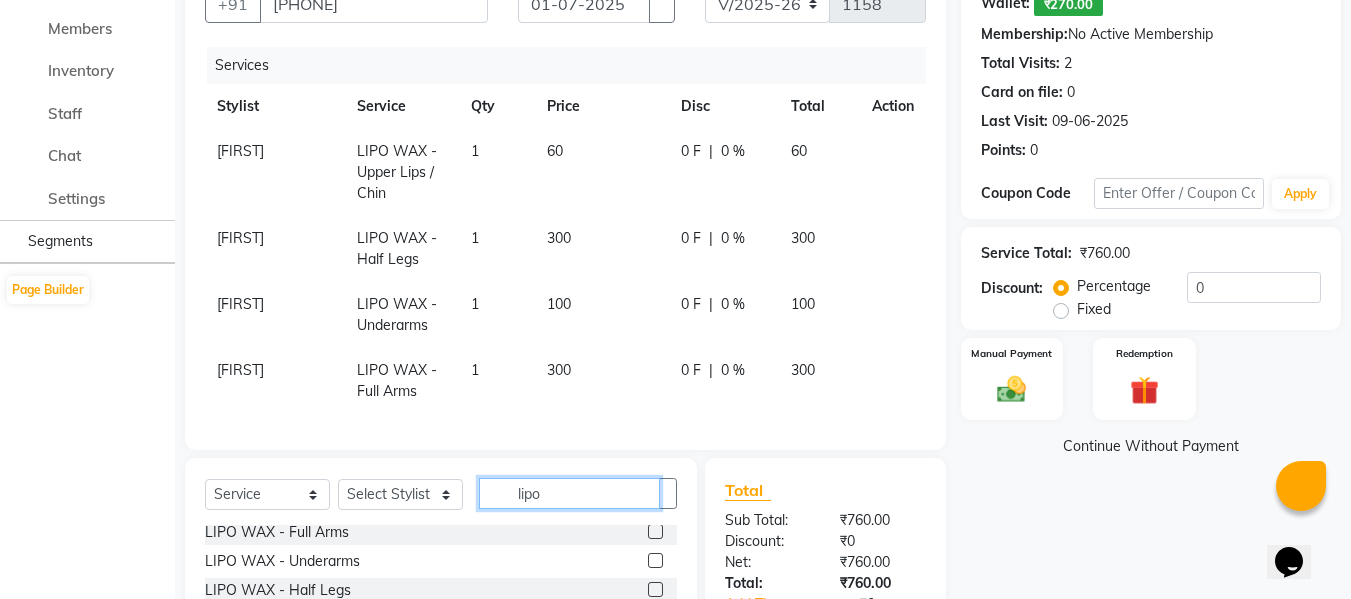 click on "lipo" at bounding box center [569, 493] 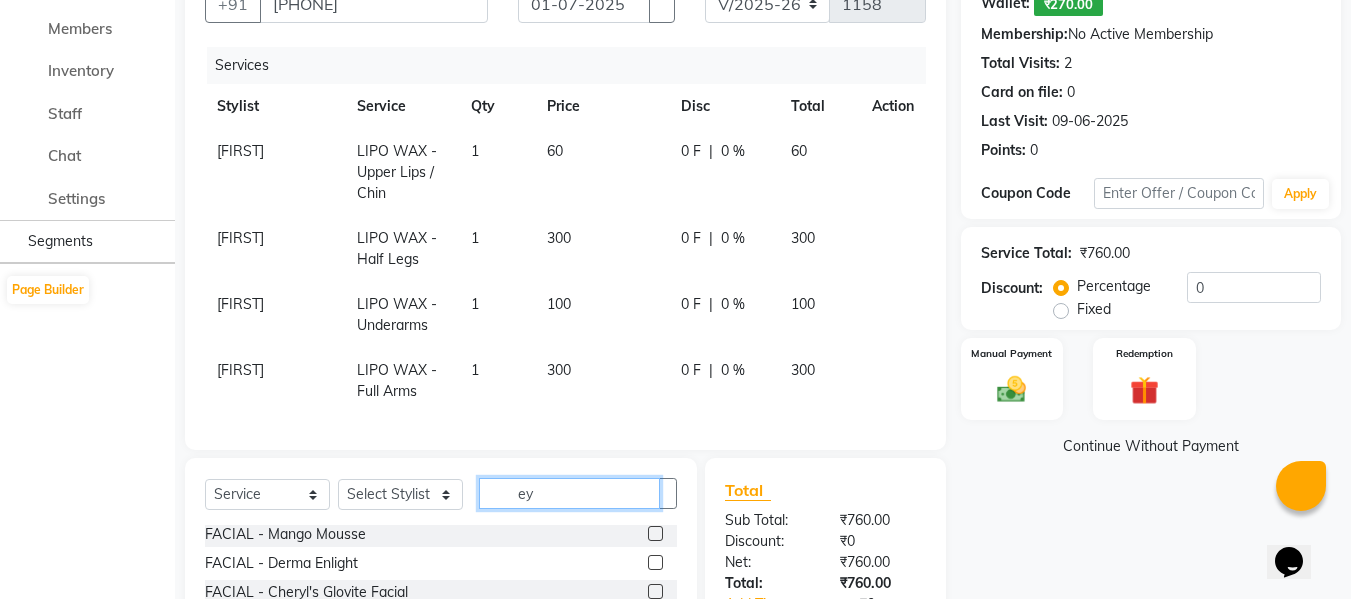 scroll, scrollTop: 0, scrollLeft: 0, axis: both 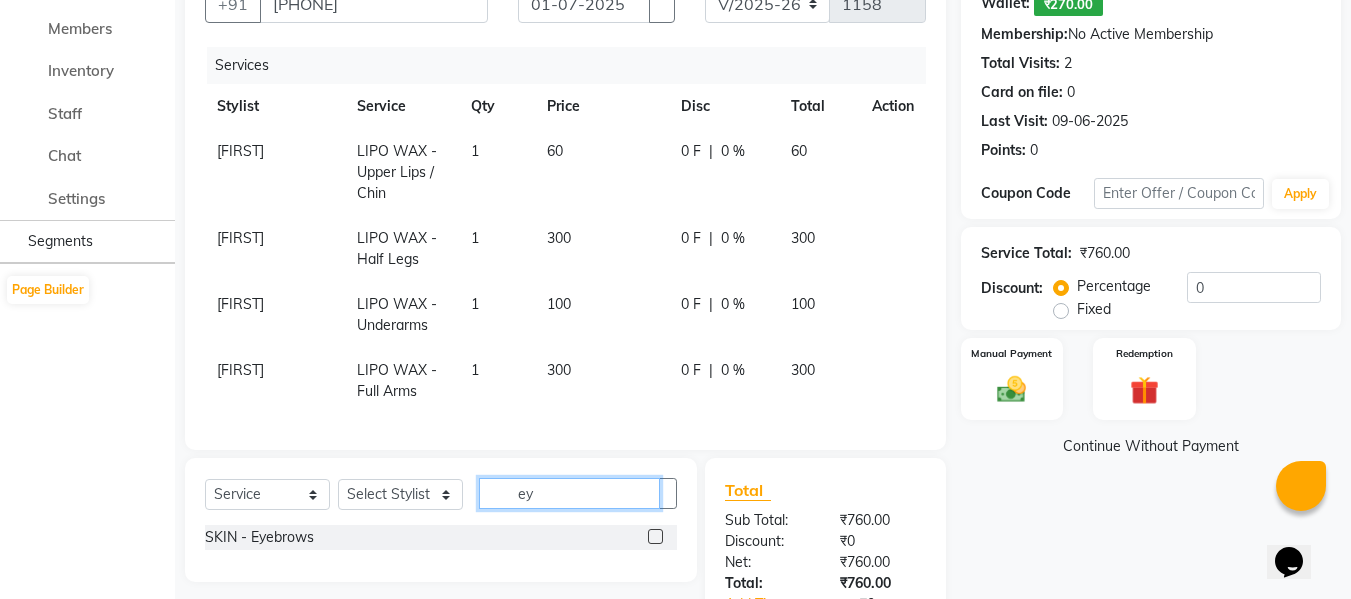 type on "ey" 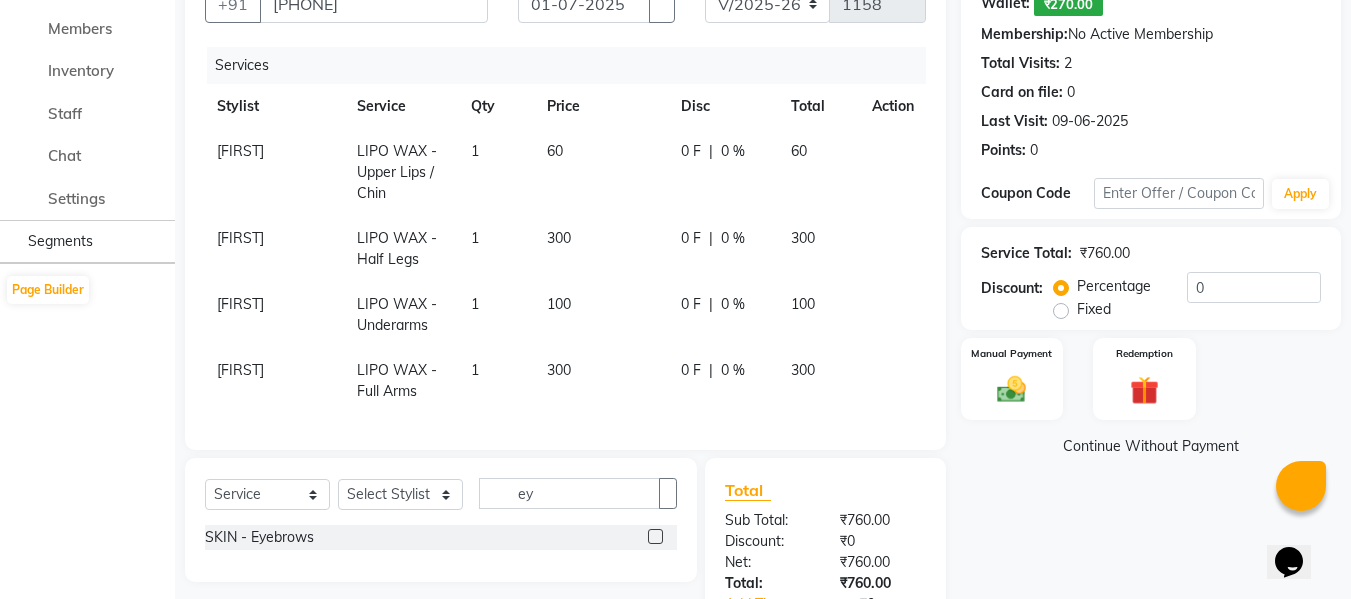 click at bounding box center [655, 536] 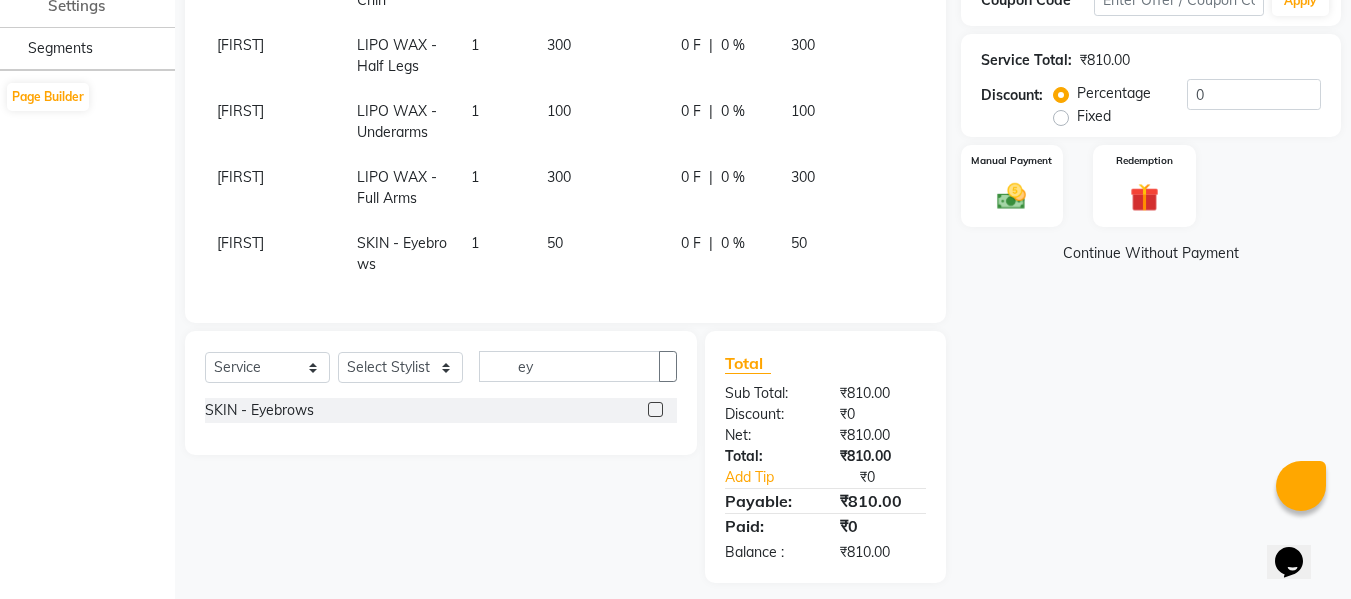 scroll, scrollTop: 423, scrollLeft: 0, axis: vertical 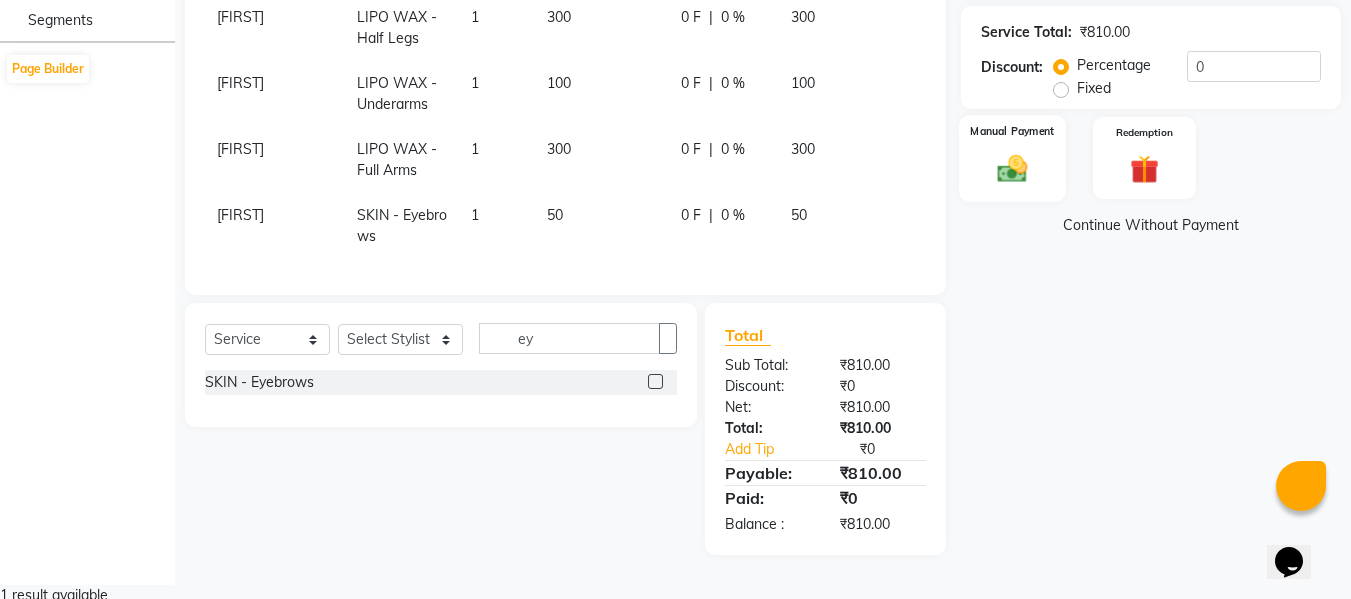 click at bounding box center (1012, 168) 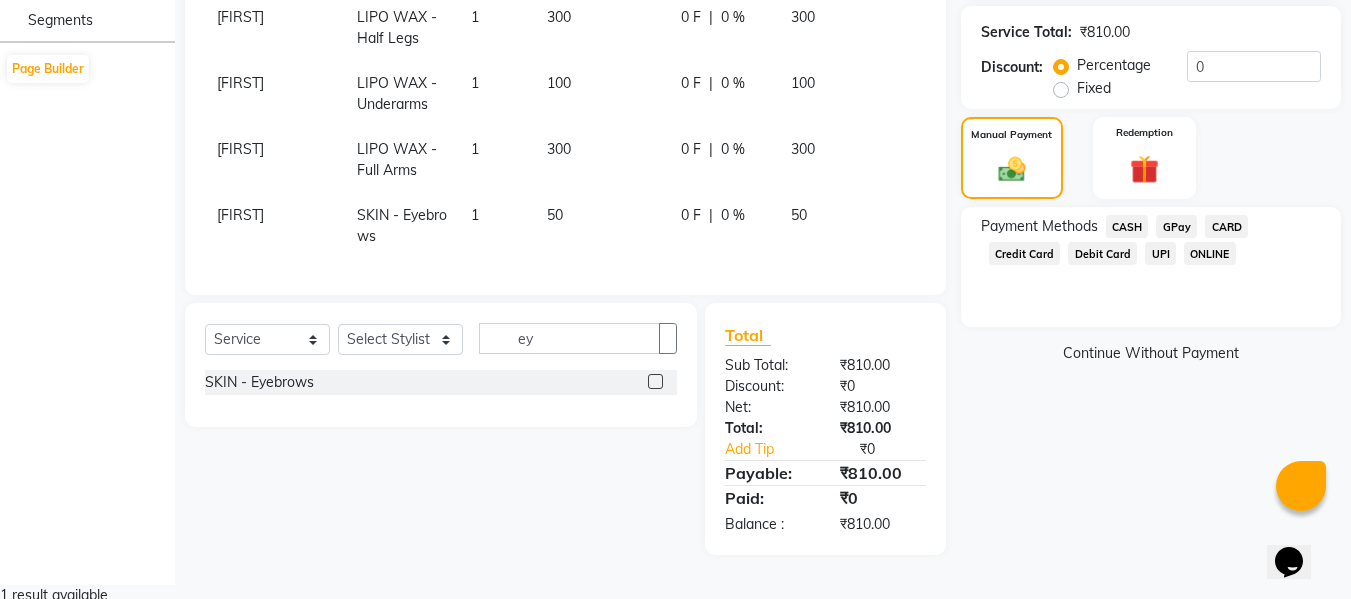 click on "GPay" at bounding box center [1127, 226] 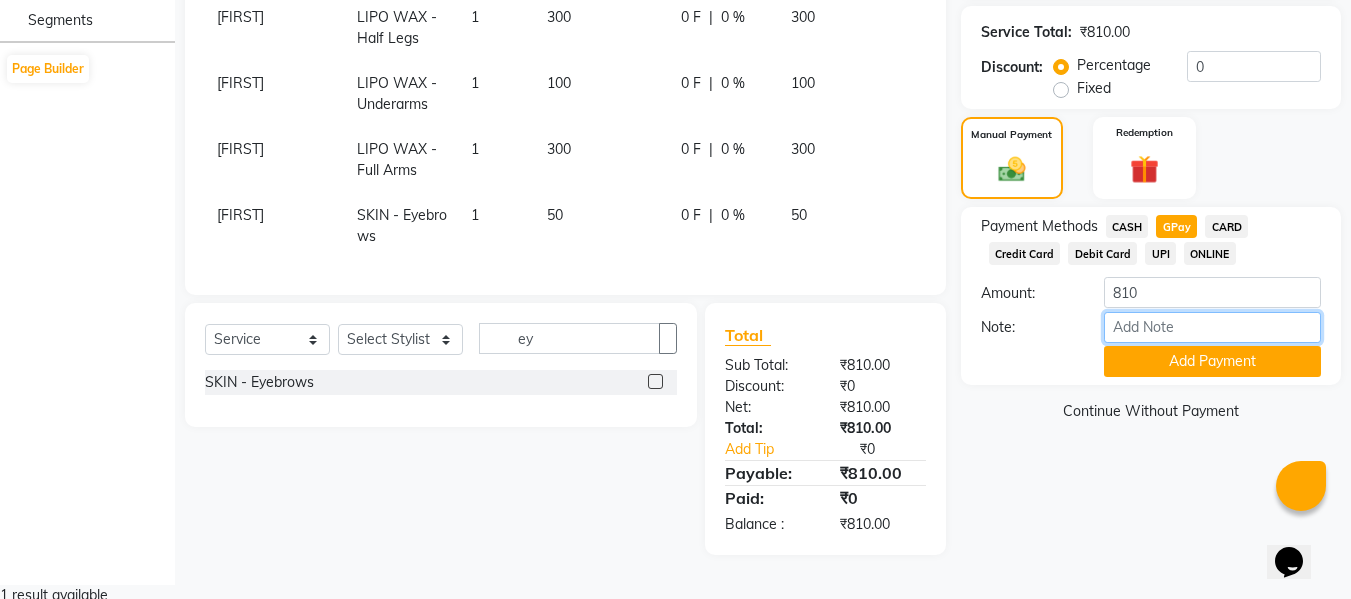click on "Note:" at bounding box center (1212, 327) 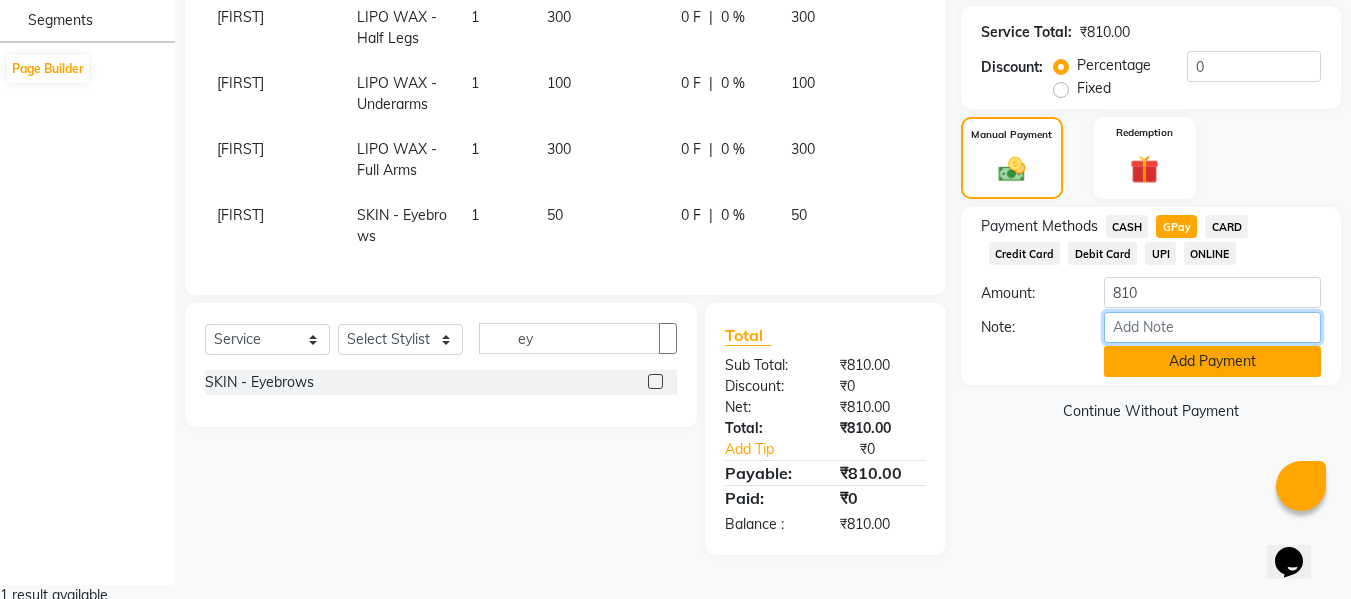 type on "fless" 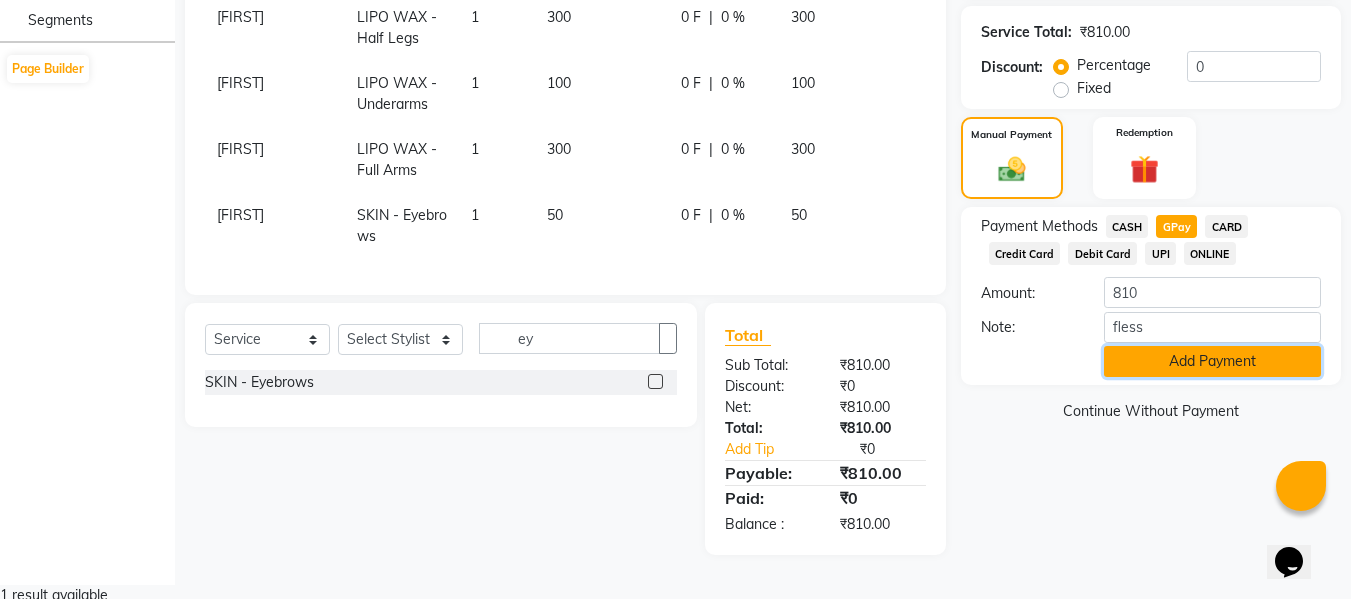 click on "Add Payment" at bounding box center (1212, 361) 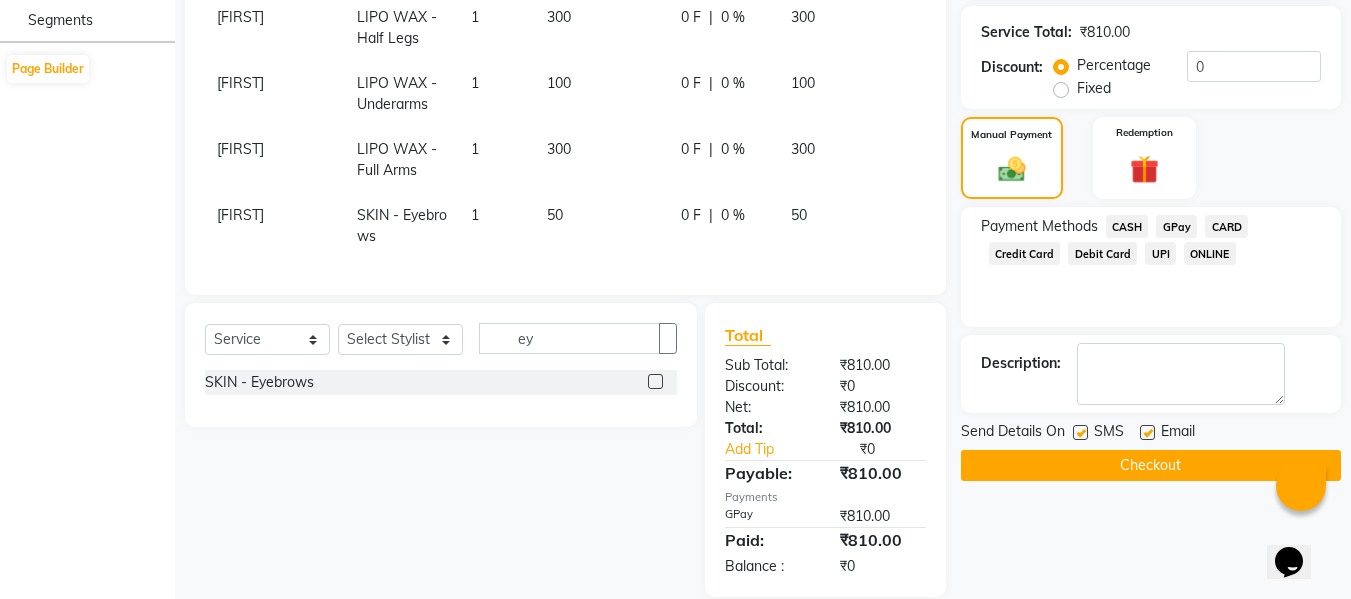 click at bounding box center (1147, 432) 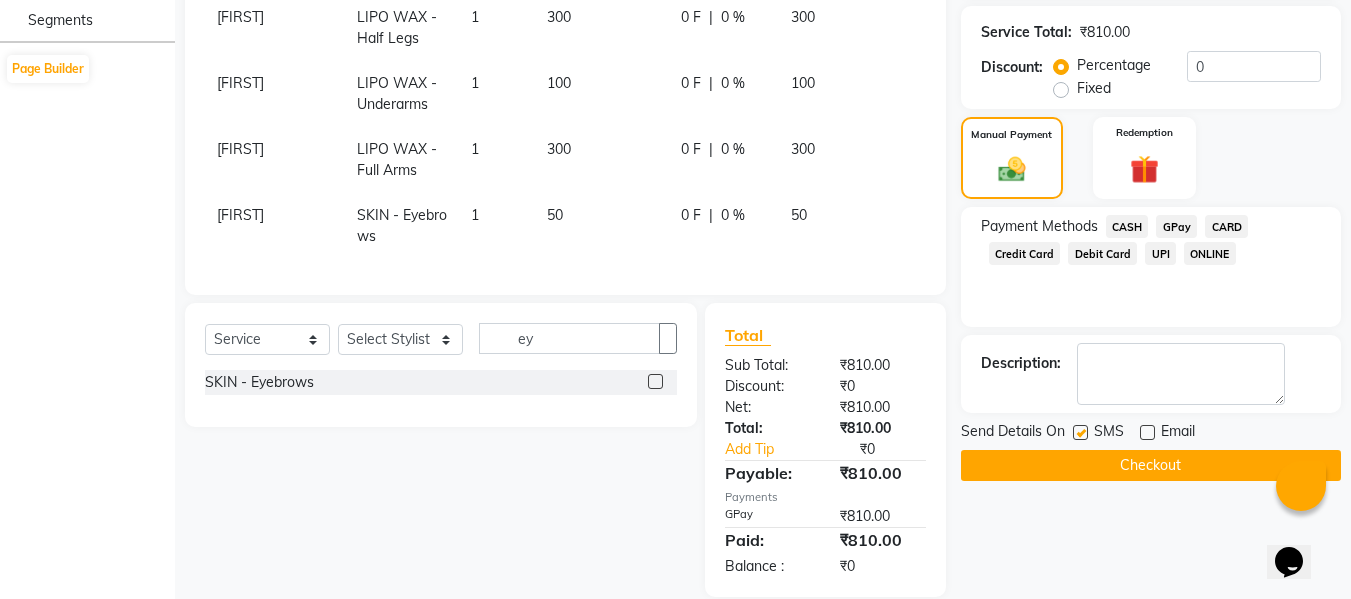 click at bounding box center [1080, 432] 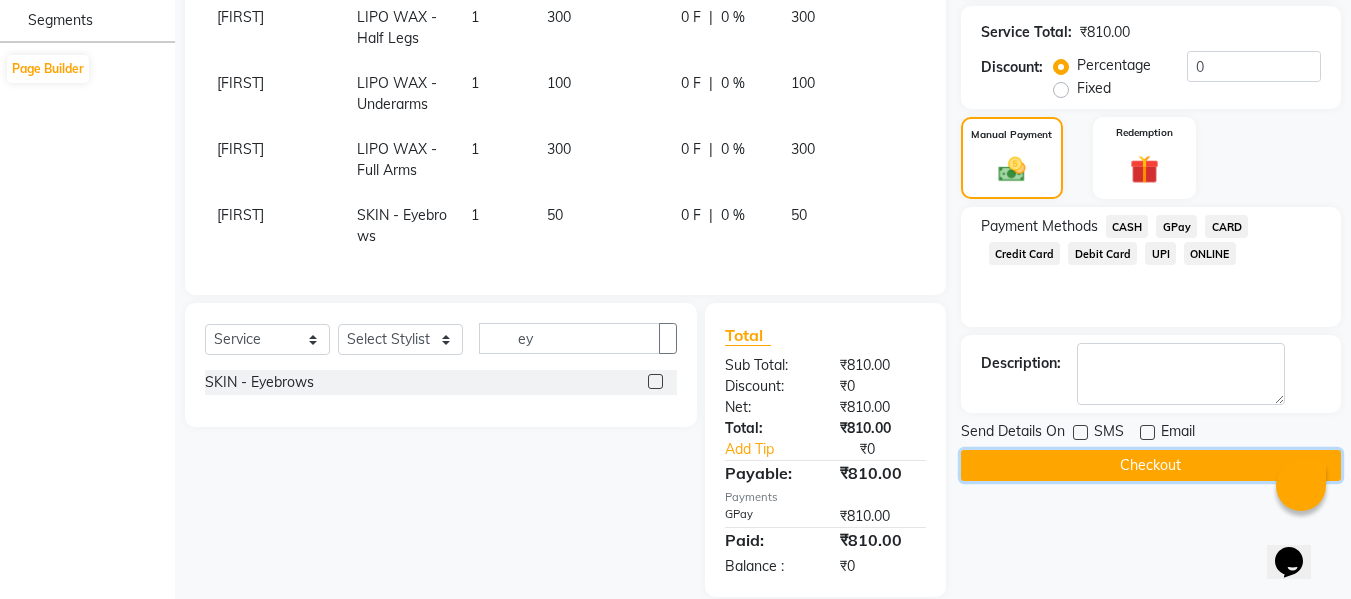 click on "Checkout" at bounding box center (1151, 465) 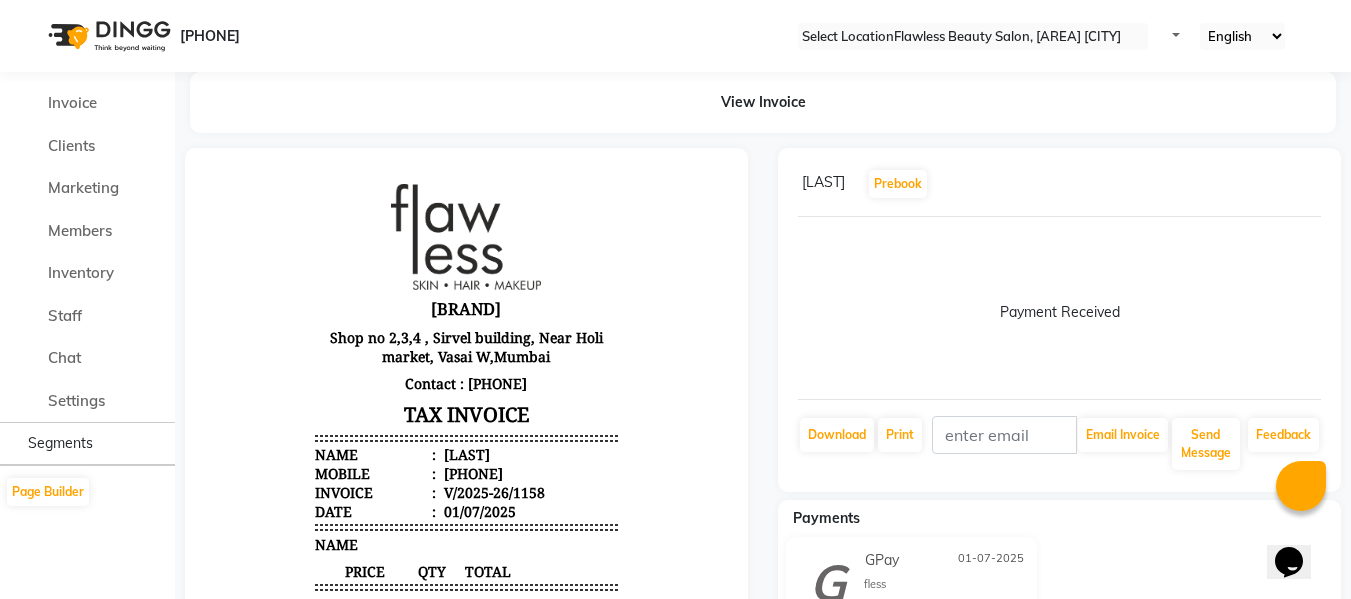 scroll, scrollTop: 0, scrollLeft: 0, axis: both 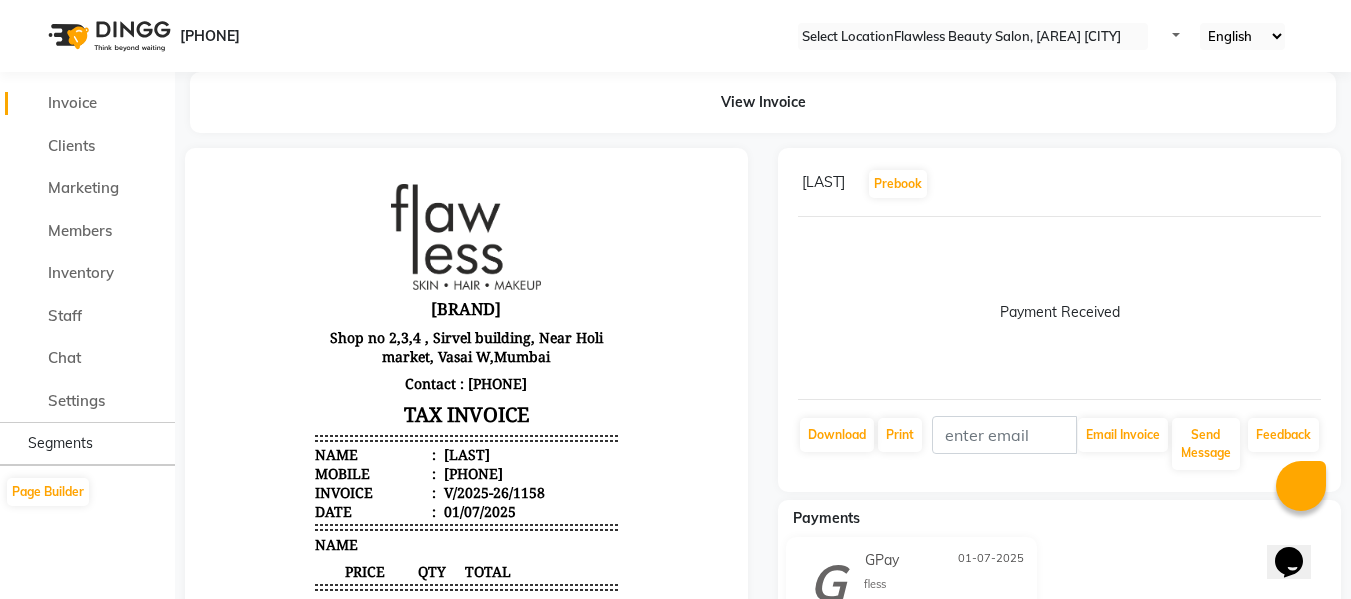 click on "Invoice" at bounding box center (87, 103) 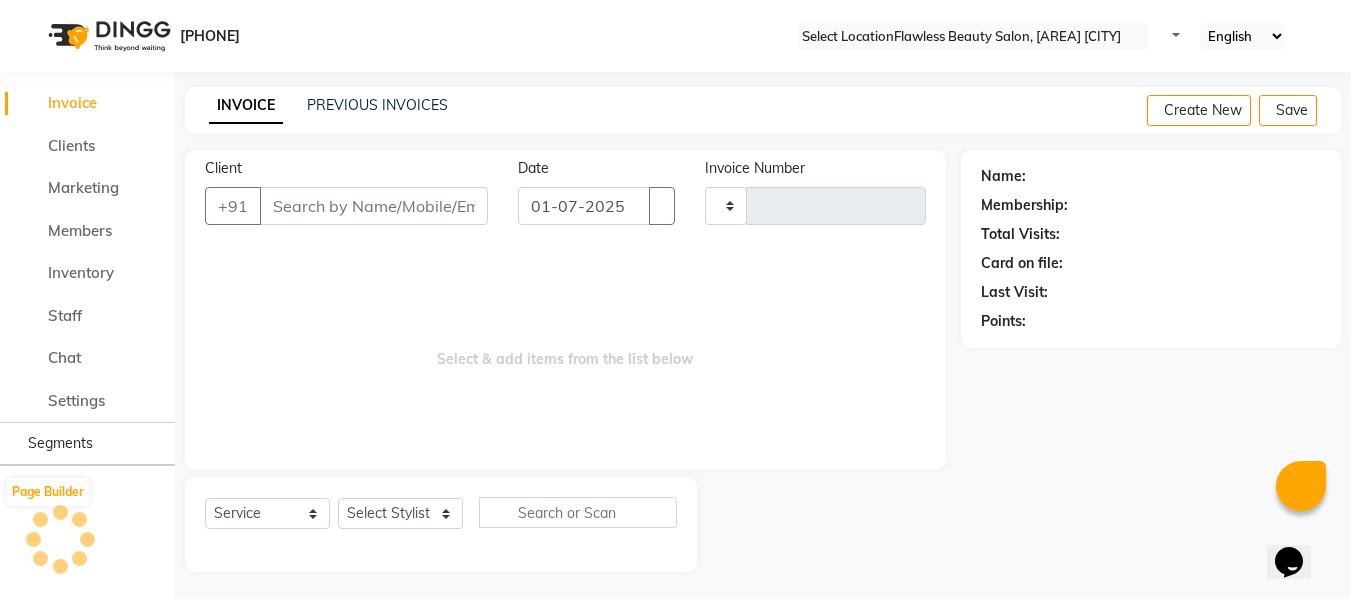 scroll, scrollTop: 2, scrollLeft: 0, axis: vertical 